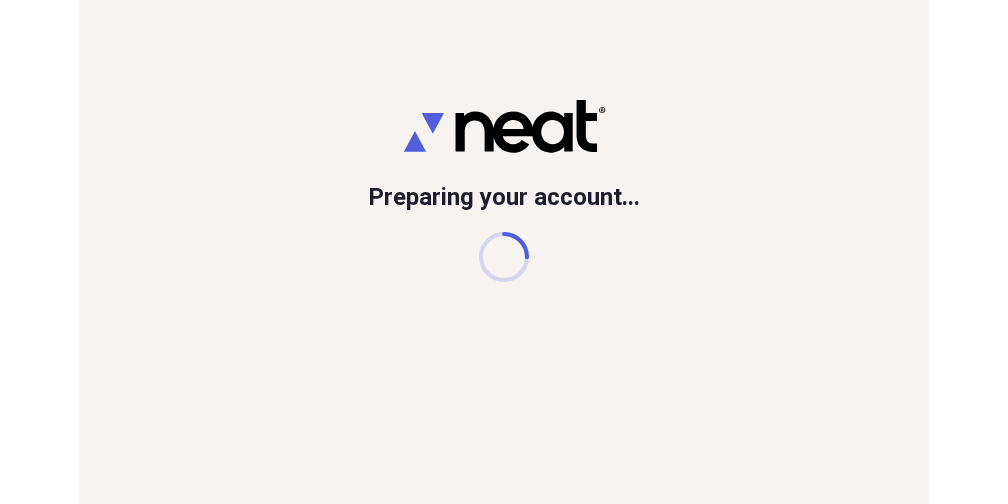 scroll, scrollTop: 0, scrollLeft: 0, axis: both 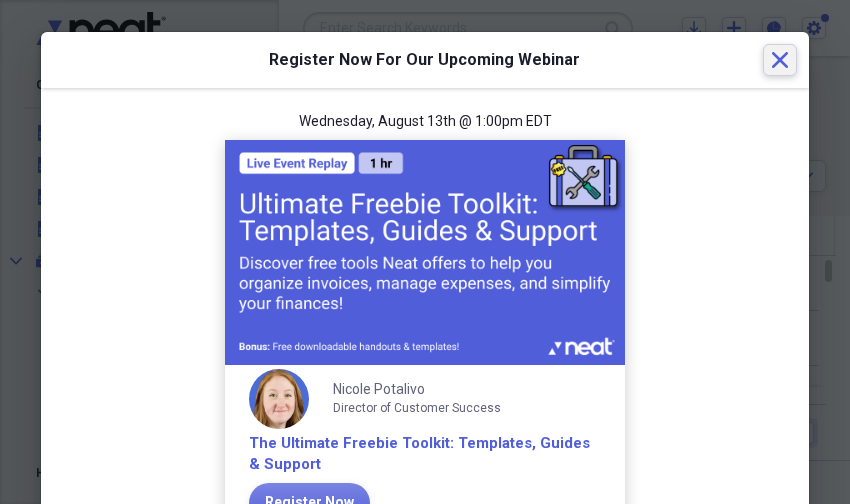 click 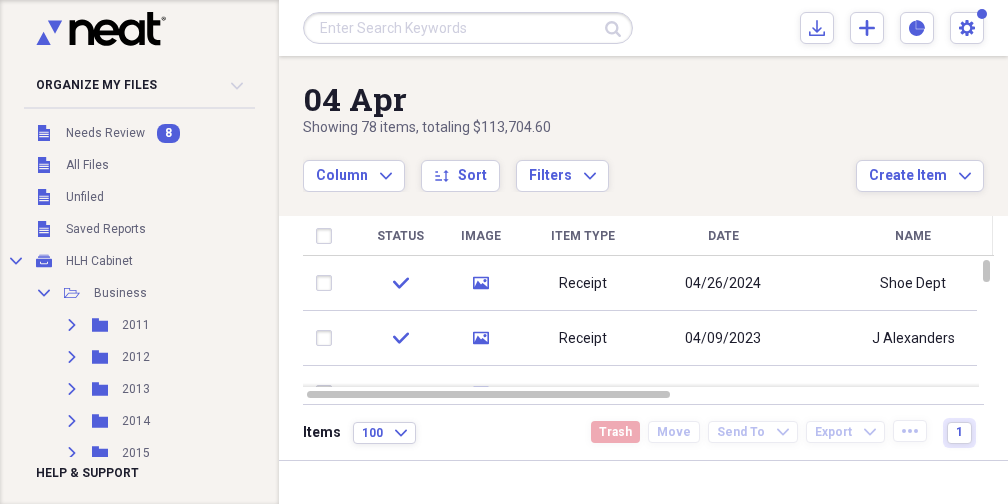 click on "Column Expand sort Sort Filters  Expand" at bounding box center [579, 165] 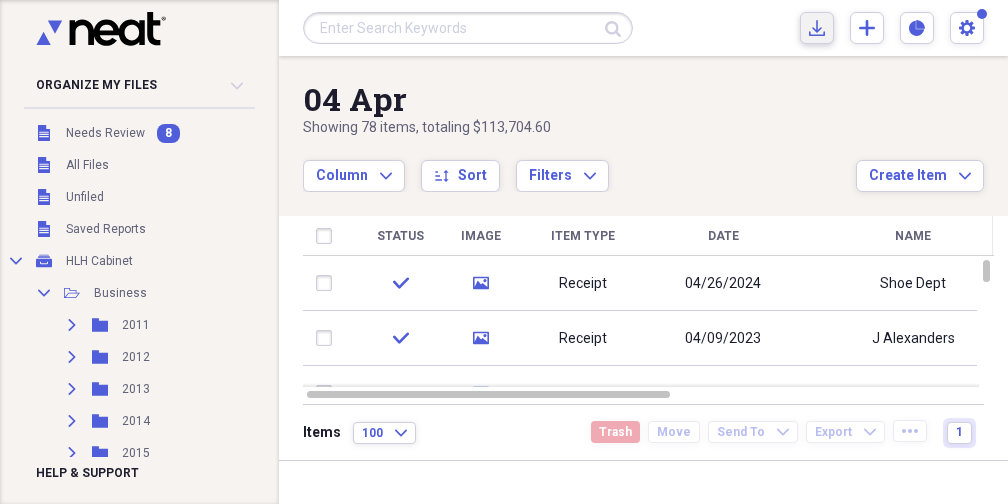 click 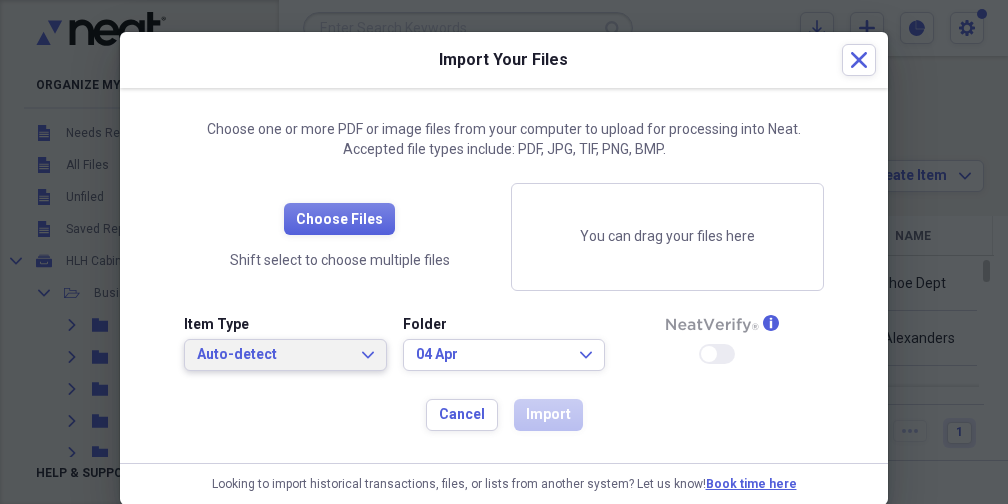 click on "Auto-detect Expand" at bounding box center [285, 355] 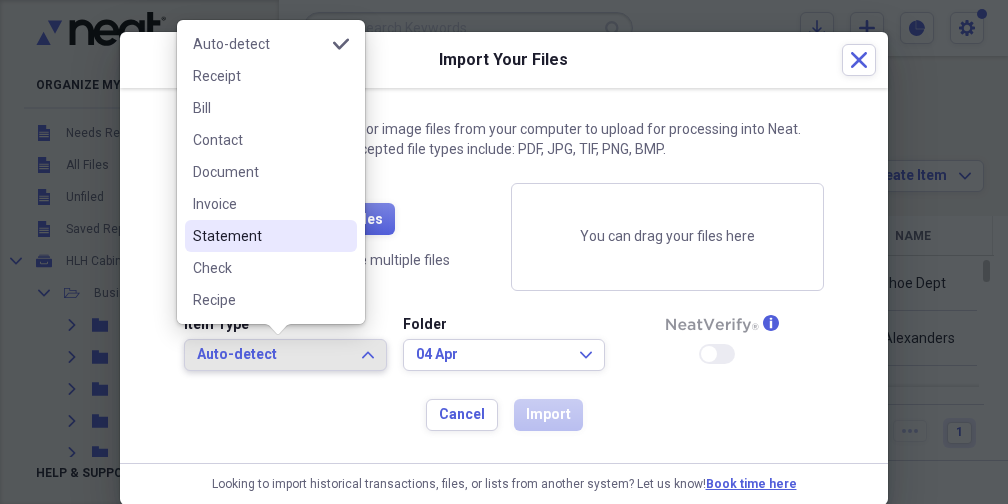 click on "Statement" at bounding box center (259, 236) 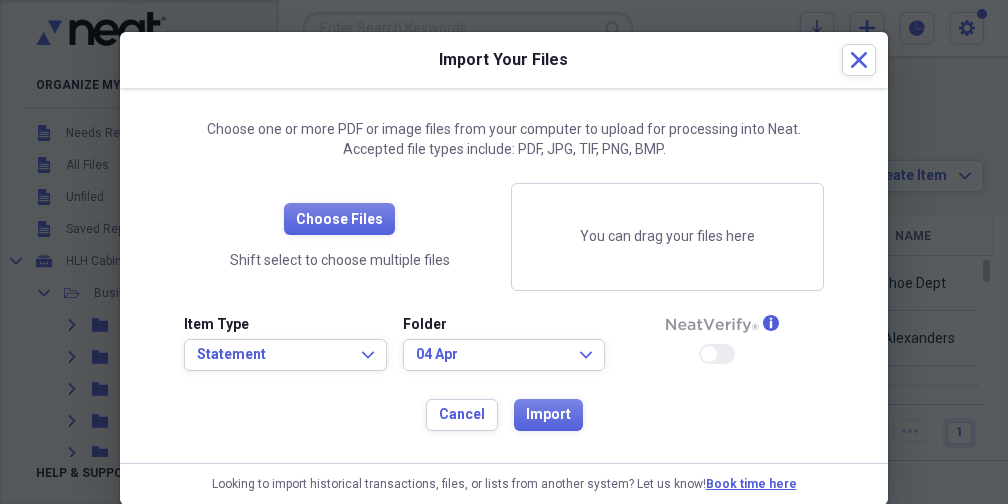 drag, startPoint x: 727, startPoint y: 63, endPoint x: 625, endPoint y: 48, distance: 103.09704 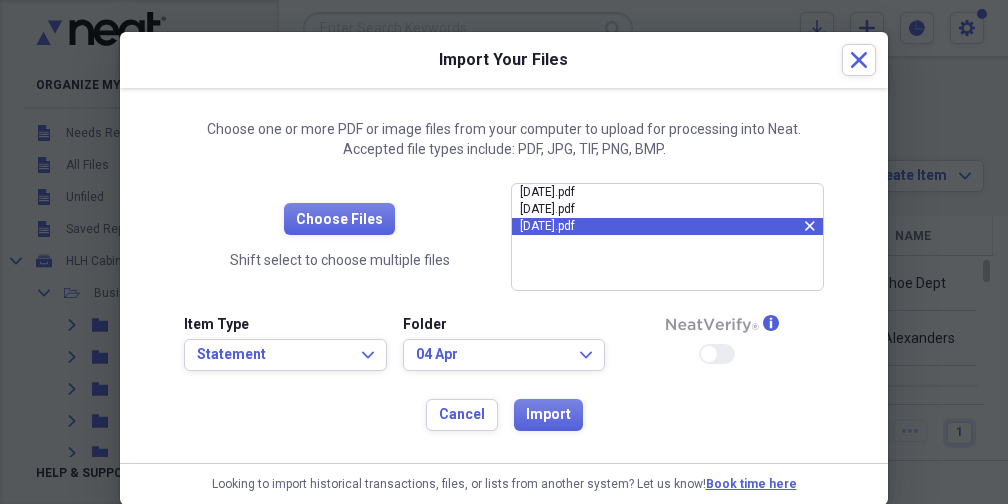 click on "close" 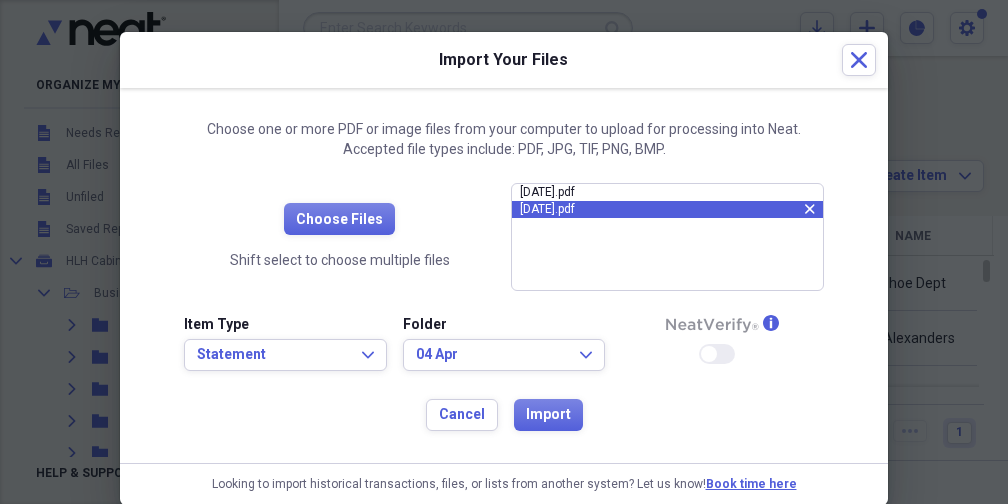 click 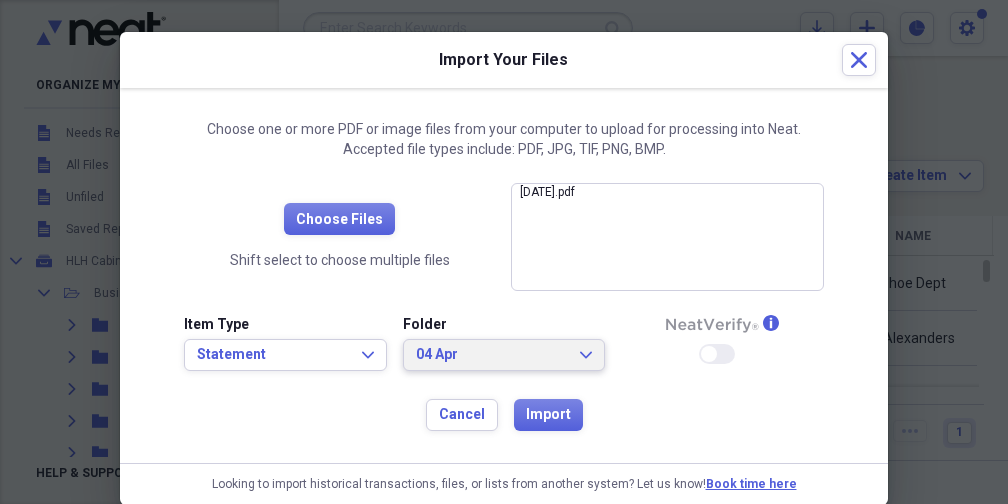 click on "Expand" 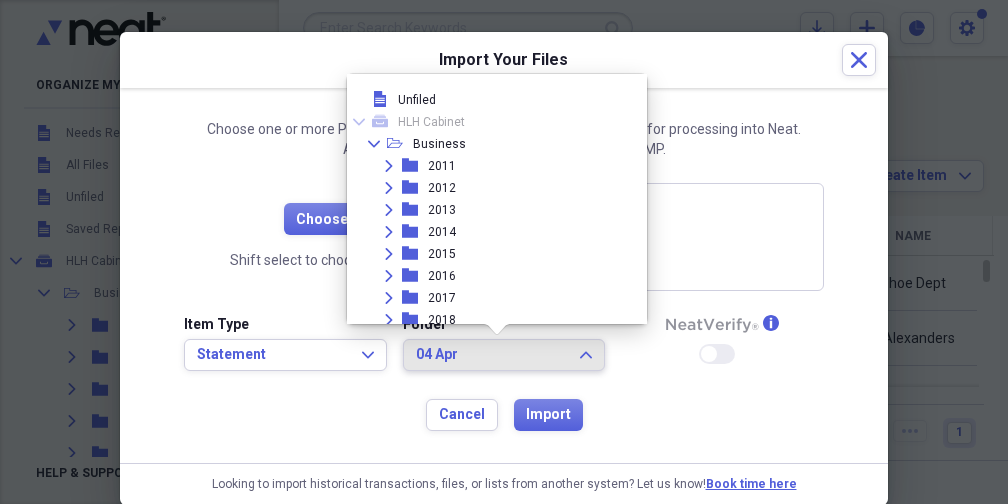 scroll, scrollTop: 1771, scrollLeft: 0, axis: vertical 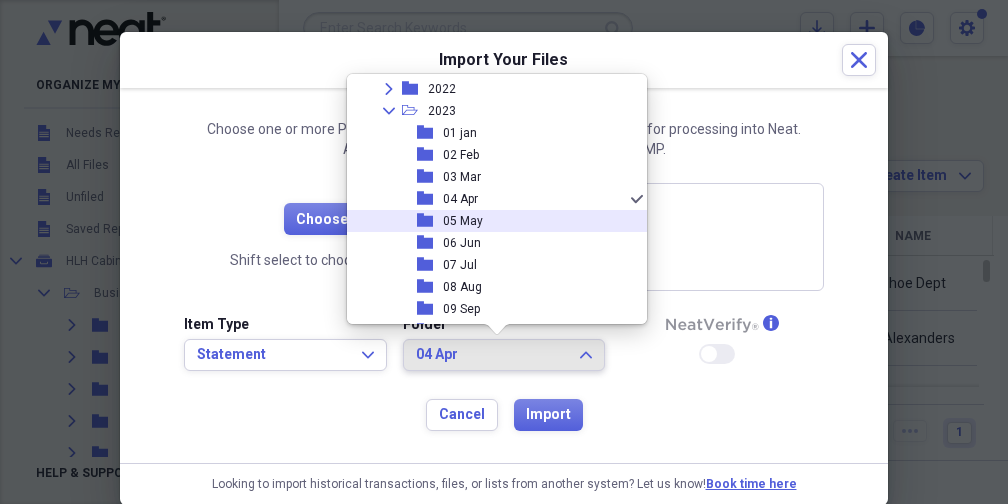 click on "05 May" at bounding box center (463, 221) 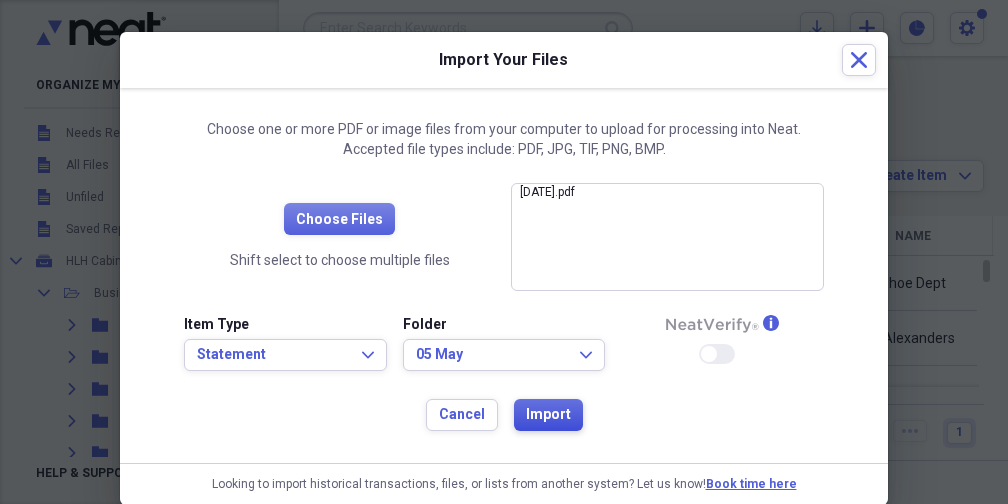 click on "Import" at bounding box center (548, 415) 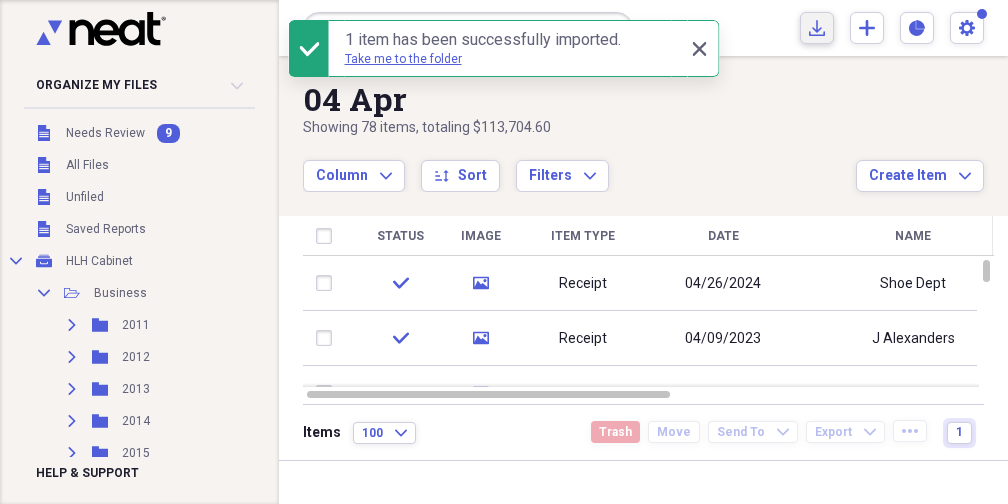 click on "Import" 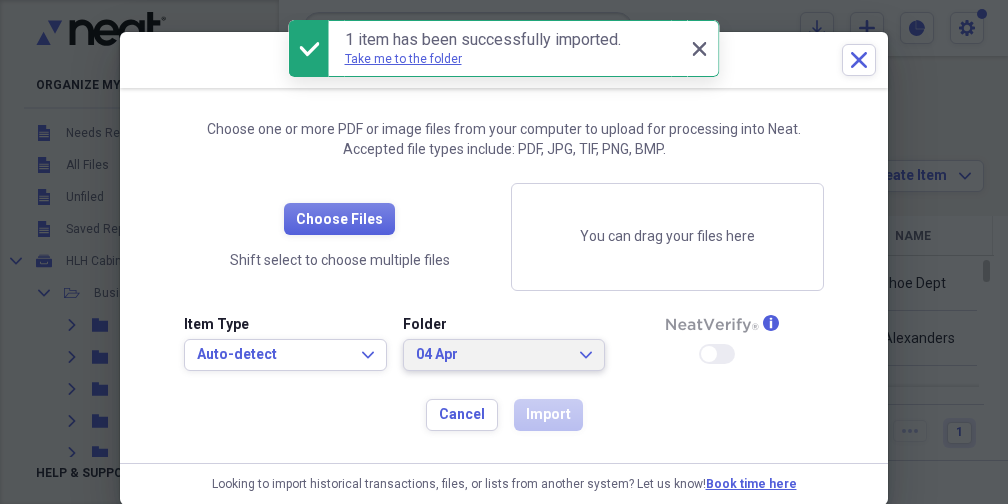 click on "Expand" 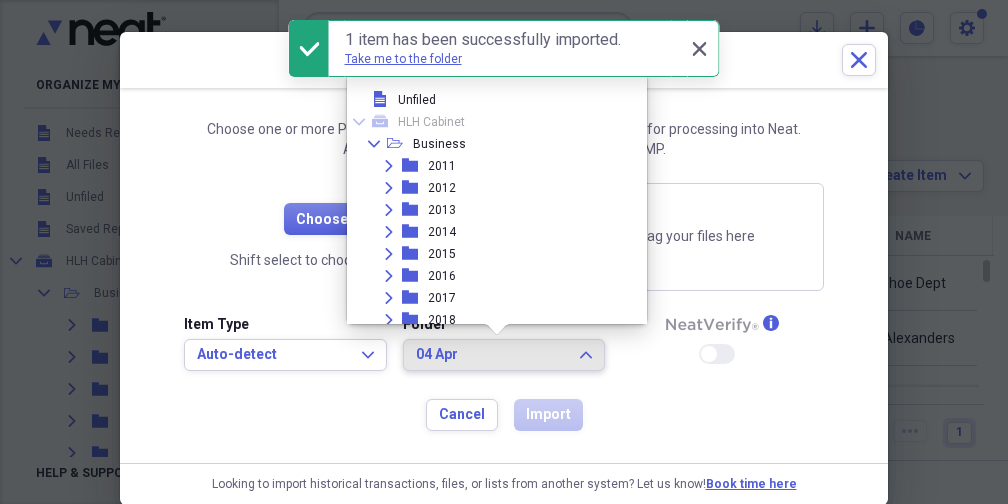 scroll, scrollTop: 1771, scrollLeft: 0, axis: vertical 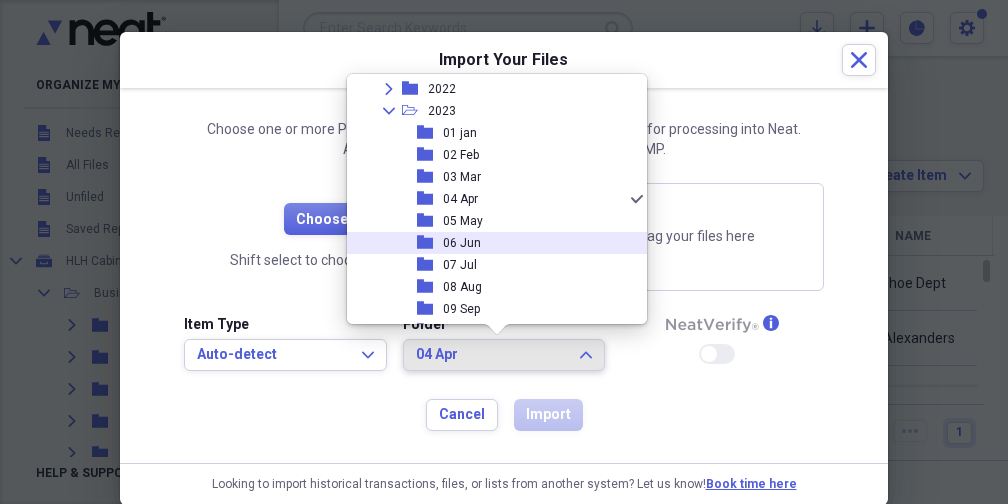 click on "06 Jun" at bounding box center [462, 243] 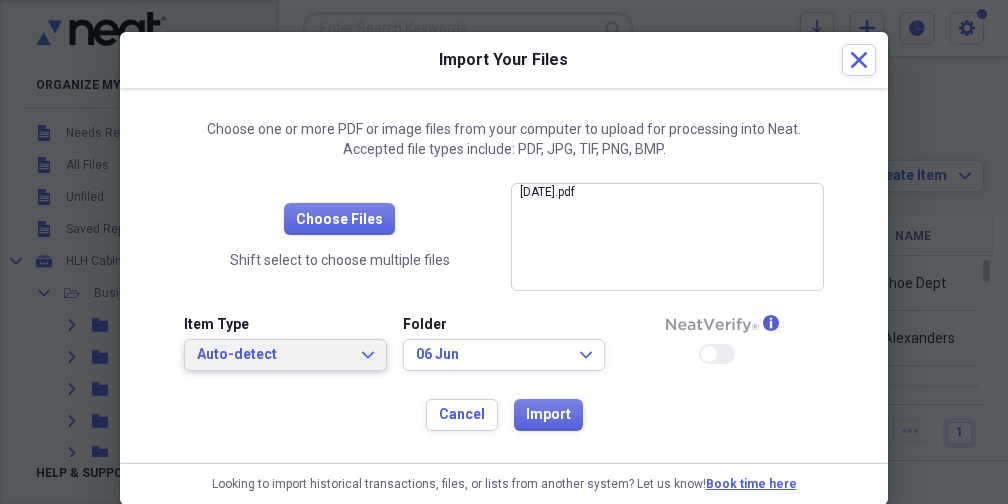 click on "Expand" 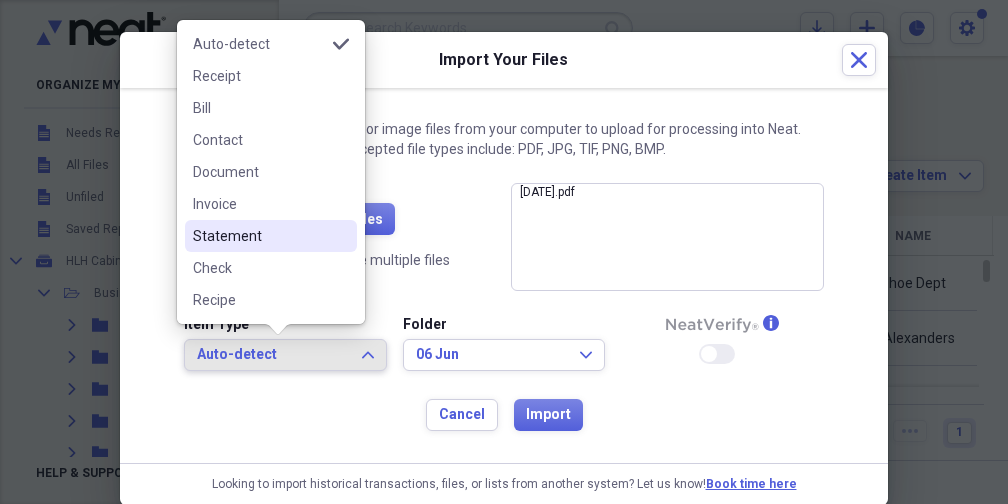 click on "Statement" at bounding box center [259, 236] 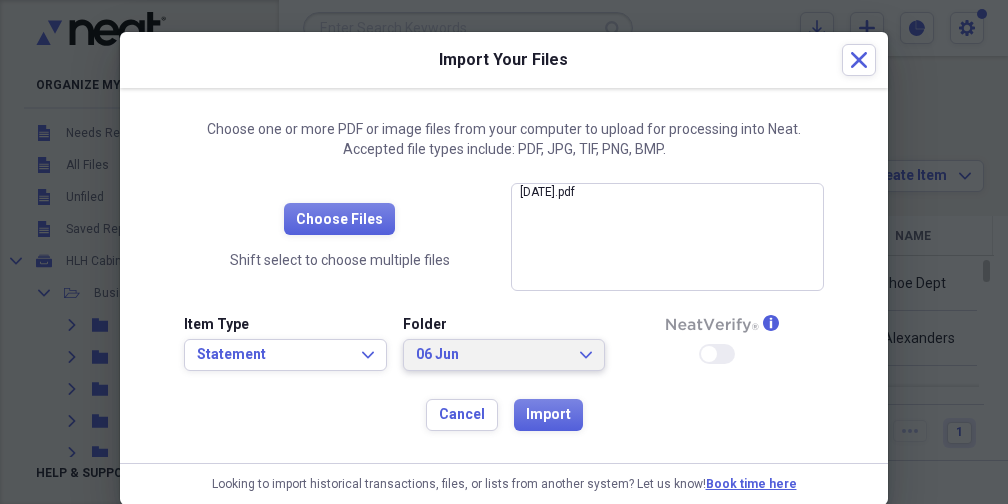 click on "Expand" 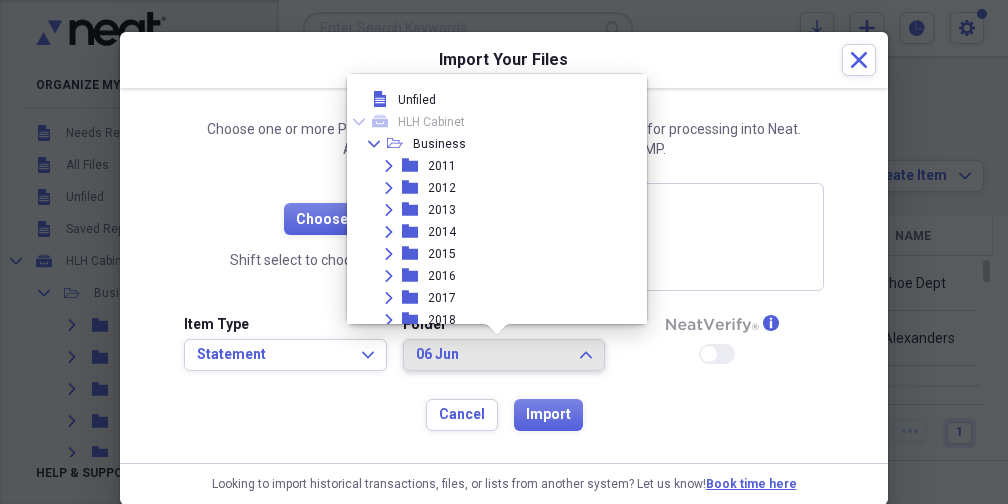 scroll, scrollTop: 1815, scrollLeft: 0, axis: vertical 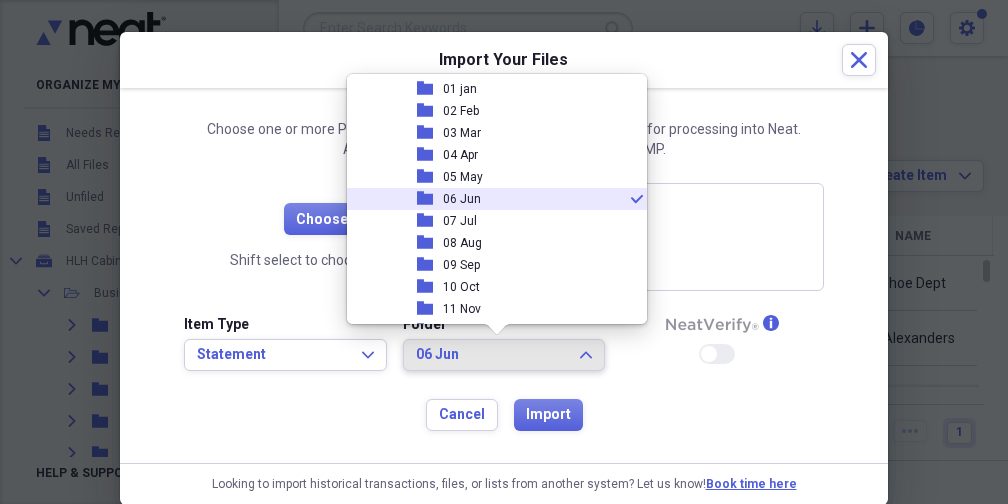 click on "Expand" 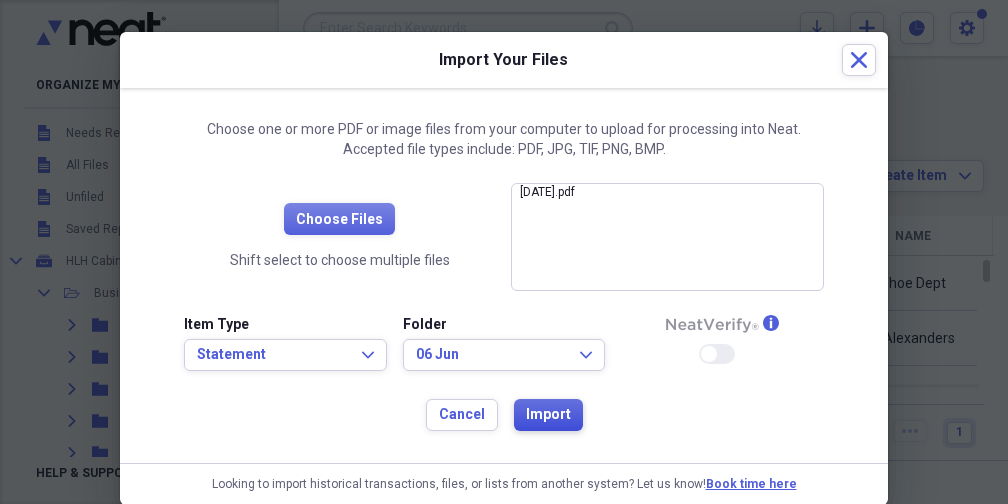 click on "Import" at bounding box center [548, 415] 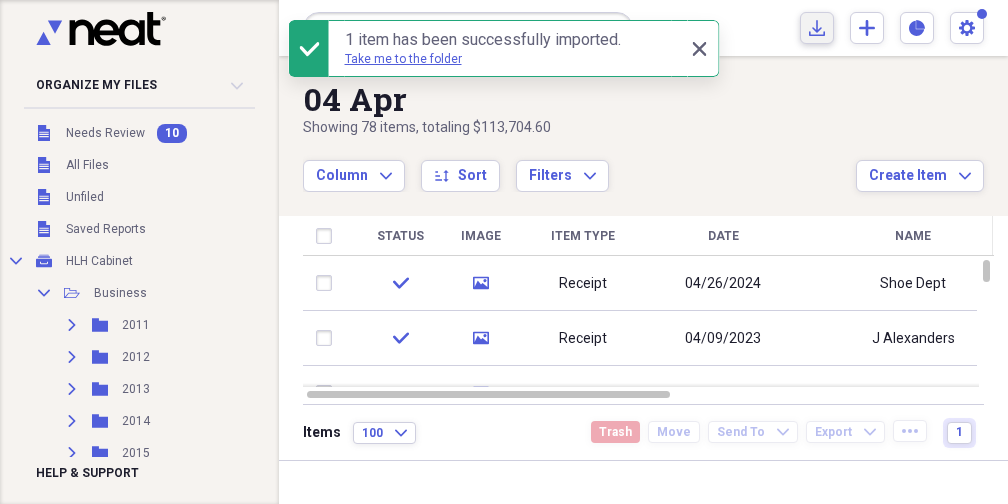 click on "Import" 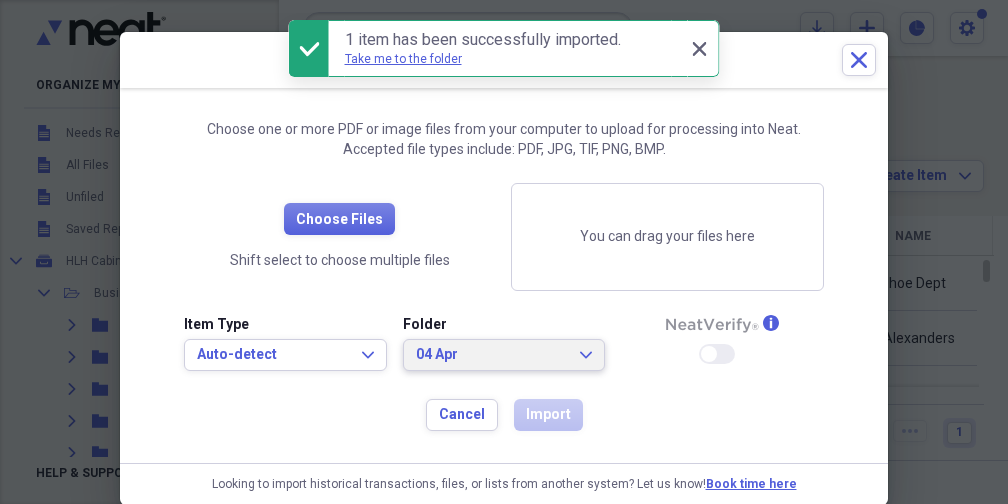 click on "04 Apr" at bounding box center [492, 355] 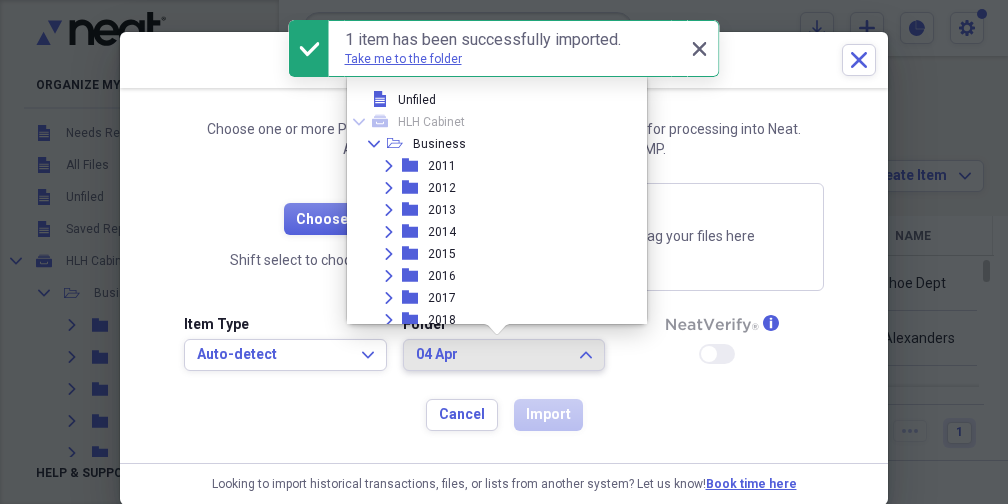 scroll, scrollTop: 1771, scrollLeft: 0, axis: vertical 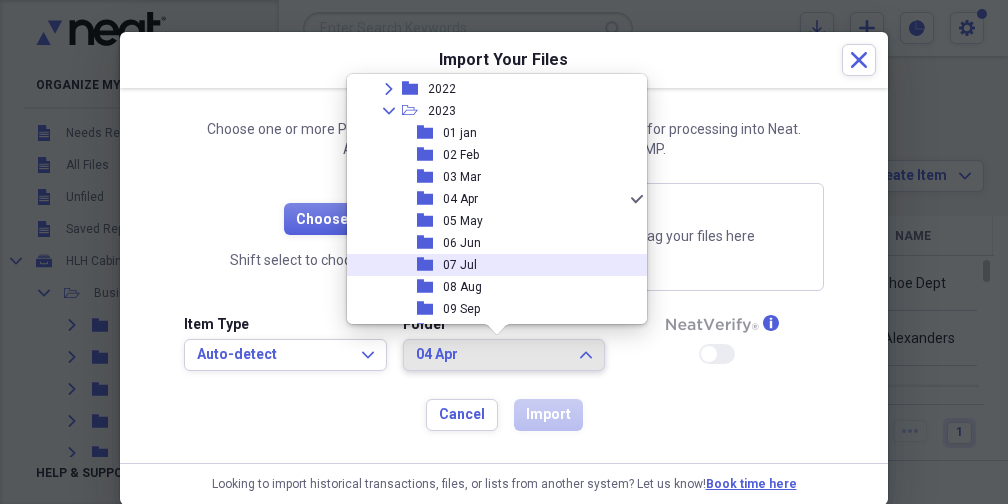 click on "07 Jul" at bounding box center (460, 265) 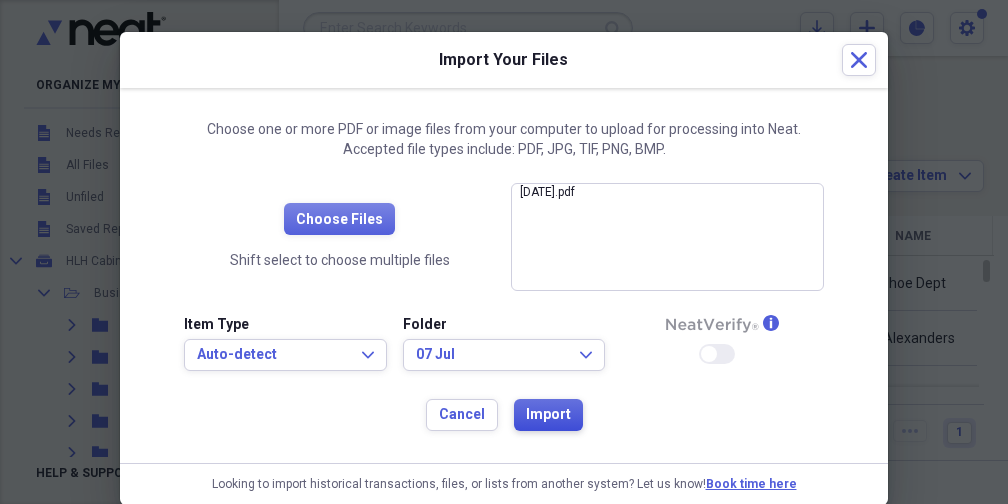click on "Import" at bounding box center (548, 415) 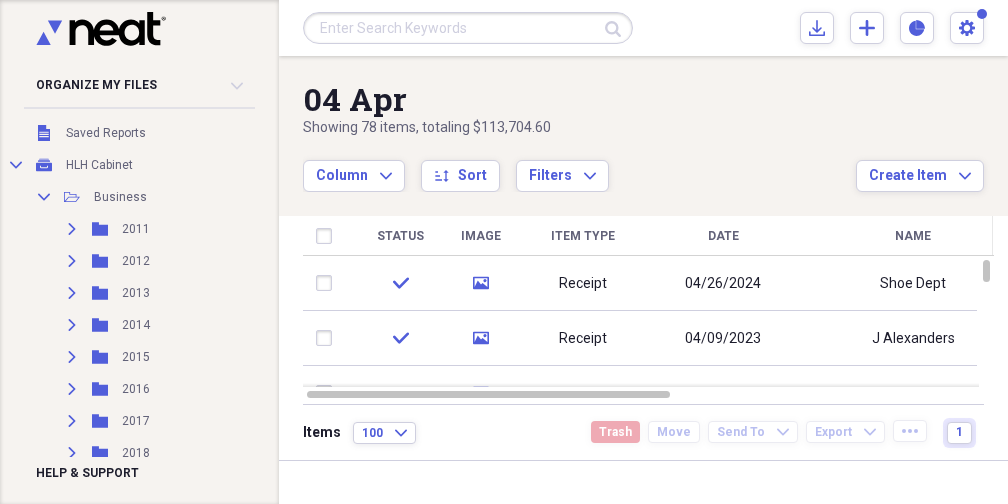 scroll, scrollTop: 0, scrollLeft: 0, axis: both 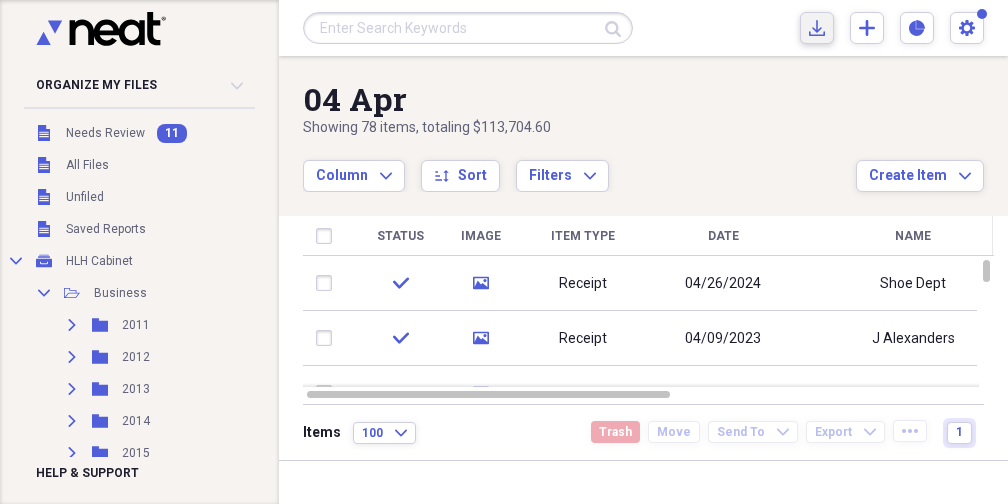 click 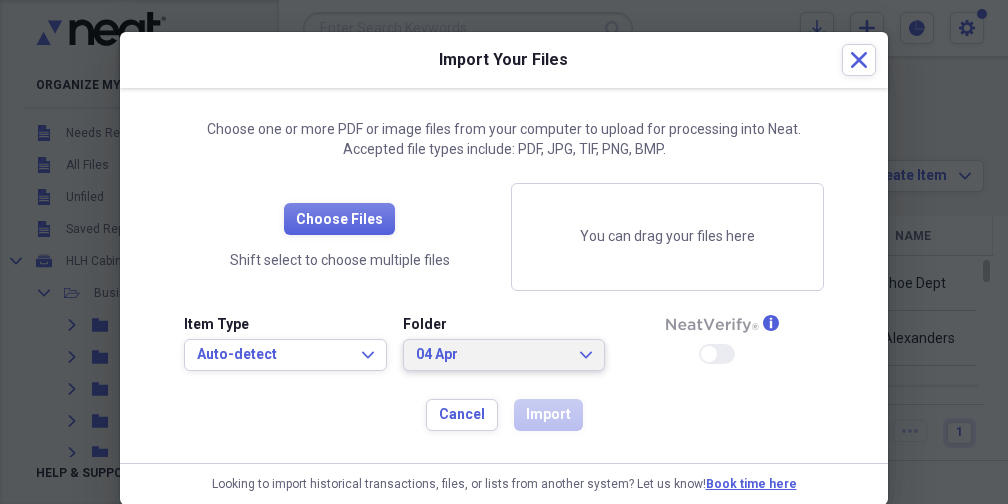click on "04 Apr" at bounding box center (492, 355) 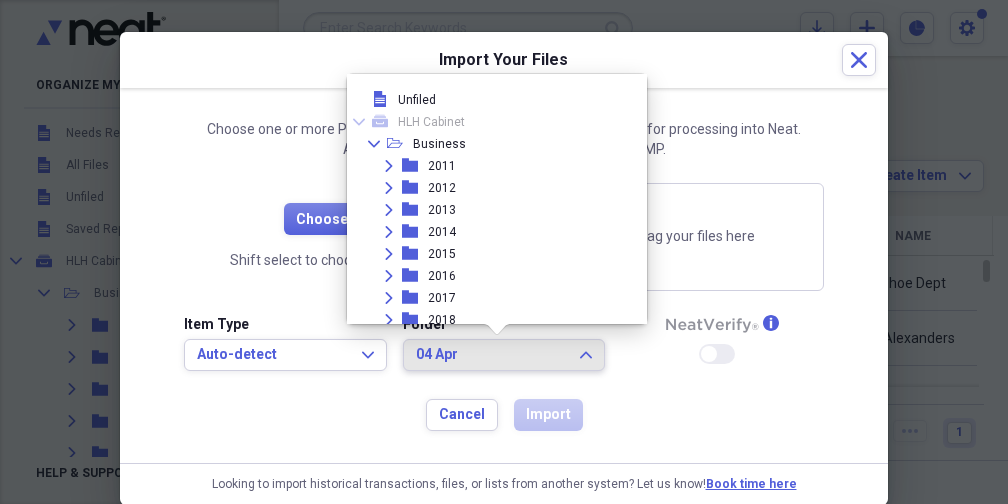 scroll, scrollTop: 1771, scrollLeft: 0, axis: vertical 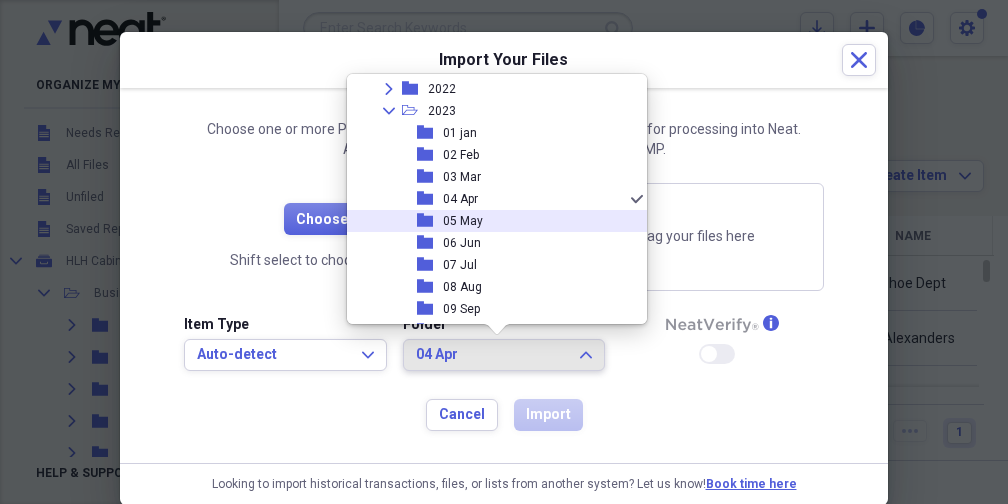 click on "05 May" at bounding box center (463, 221) 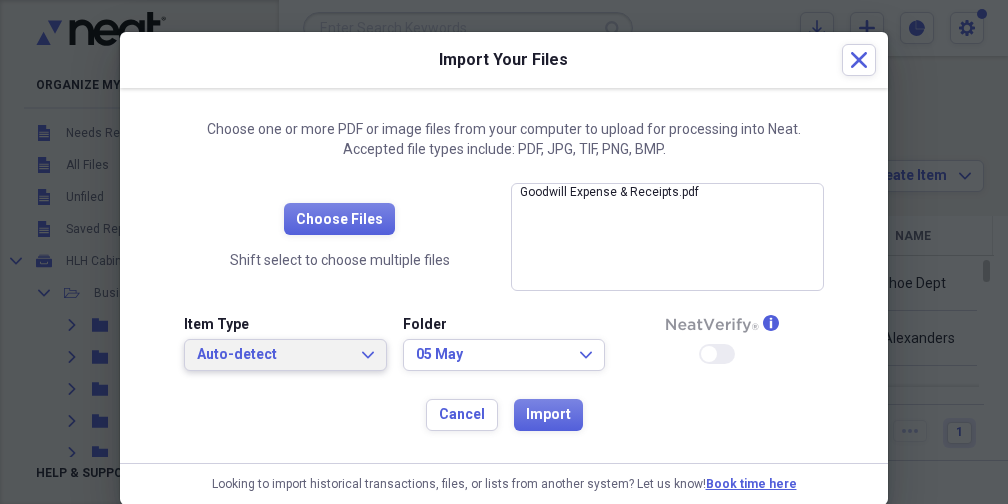 click on "Expand" 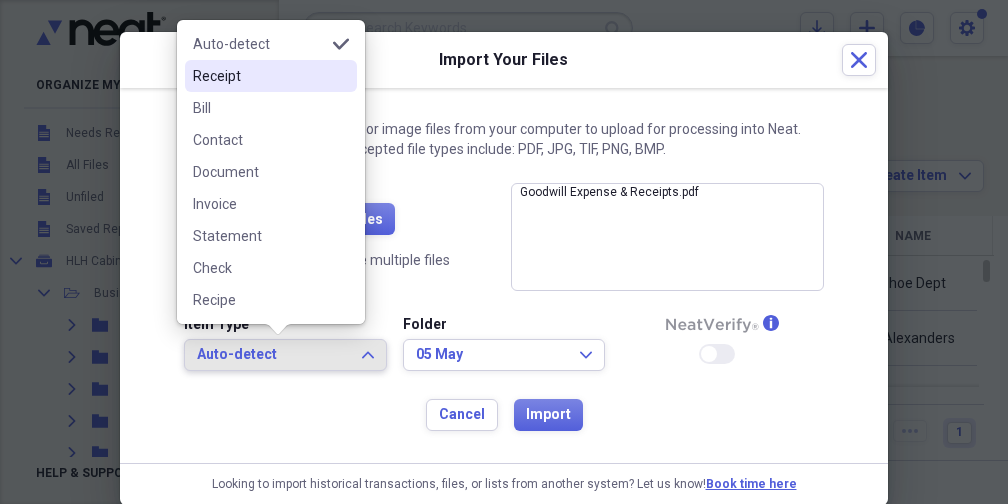 click on "Receipt" at bounding box center [259, 76] 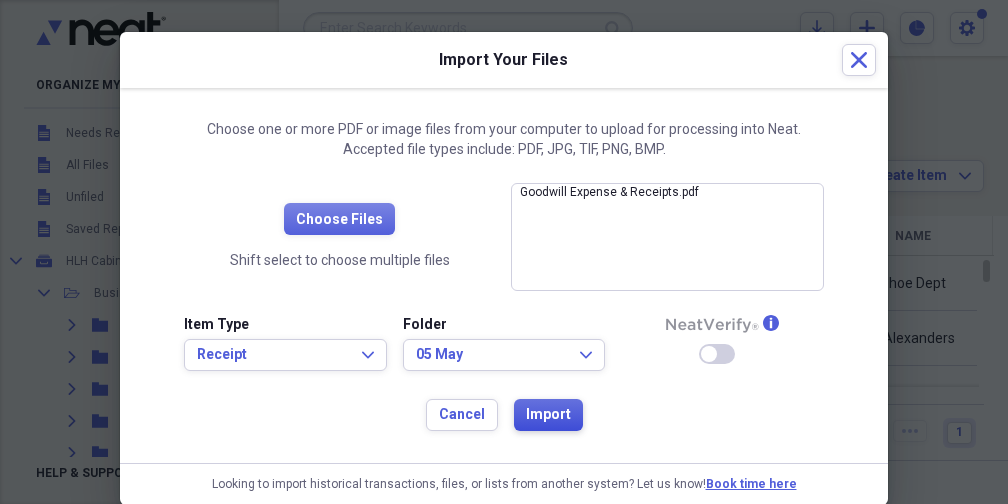 click on "Import" at bounding box center [548, 415] 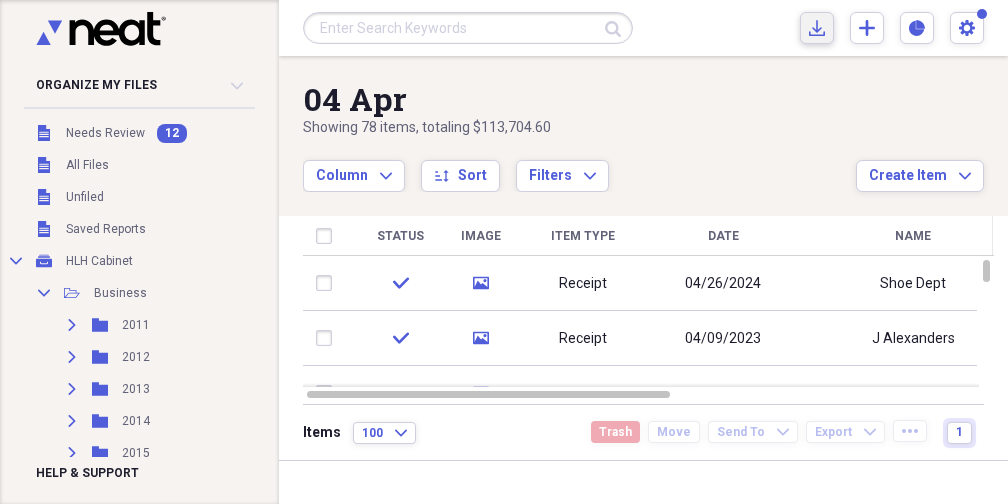 click 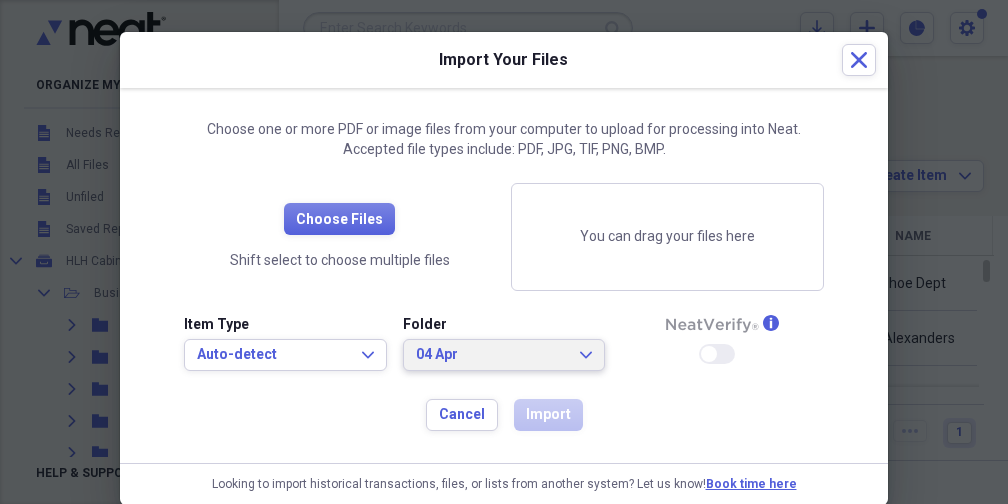 click on "04 Apr Expand" at bounding box center [504, 355] 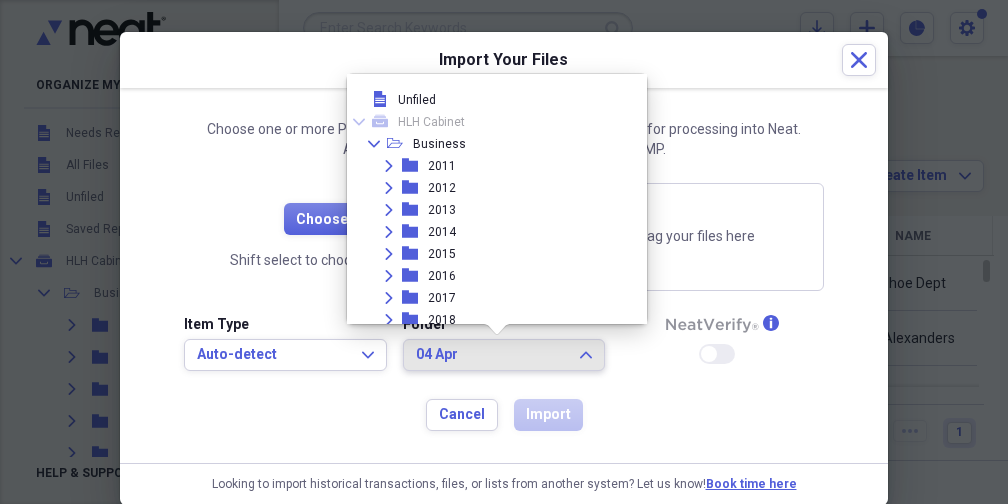 scroll, scrollTop: 1771, scrollLeft: 0, axis: vertical 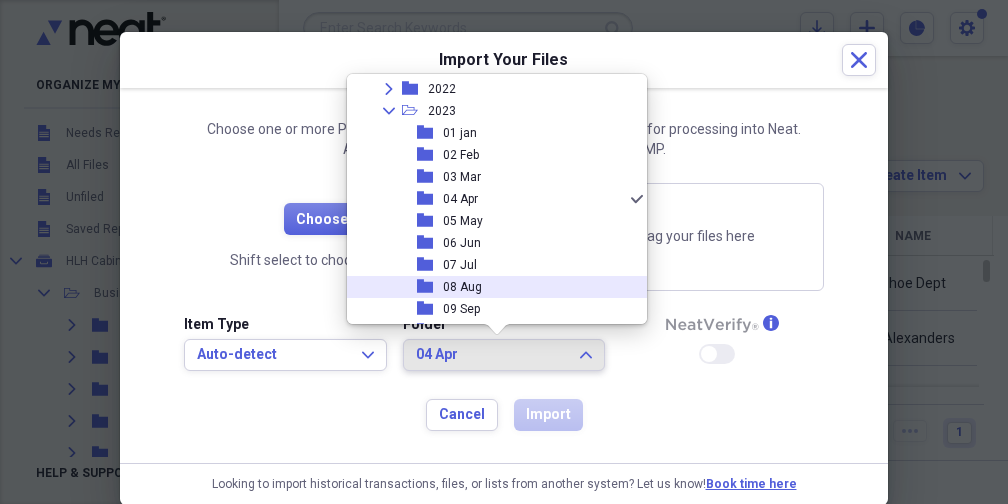 click on "08 Aug" at bounding box center (462, 287) 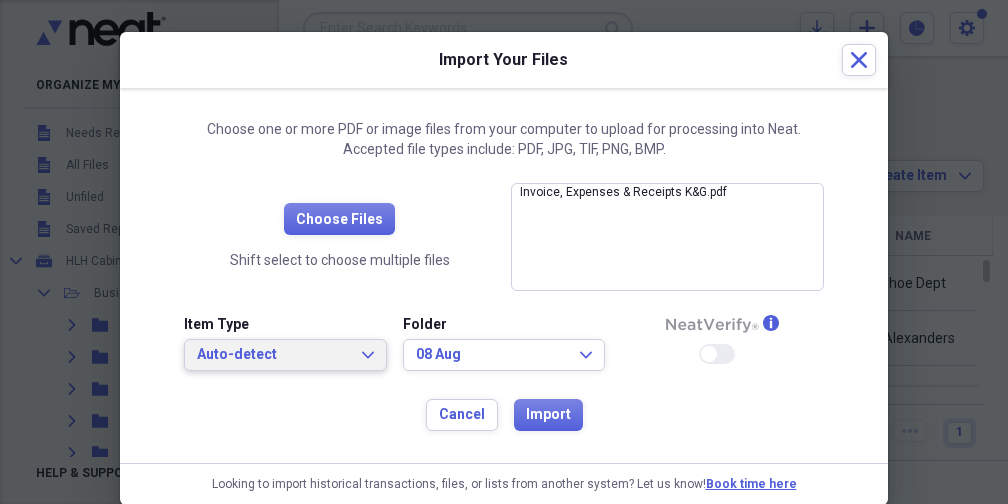 click on "Auto-detect" at bounding box center [273, 355] 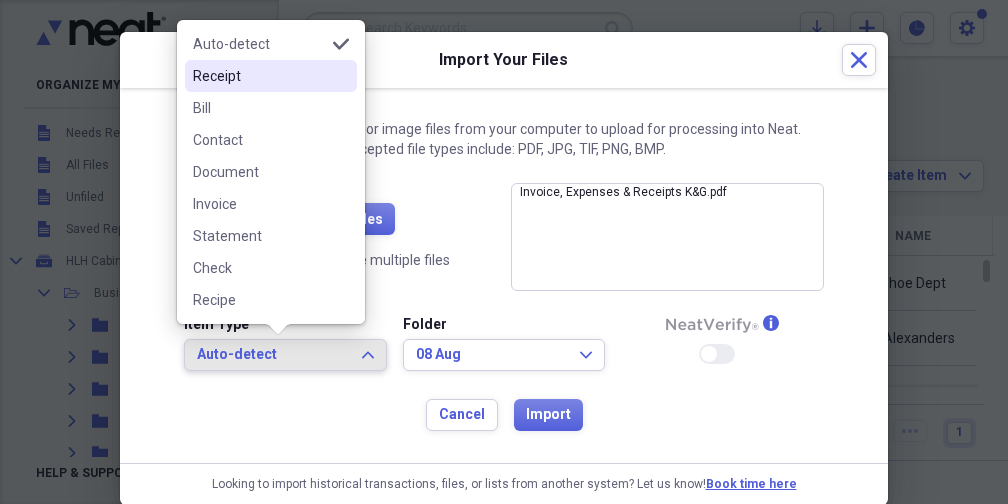 click on "Receipt" at bounding box center (259, 76) 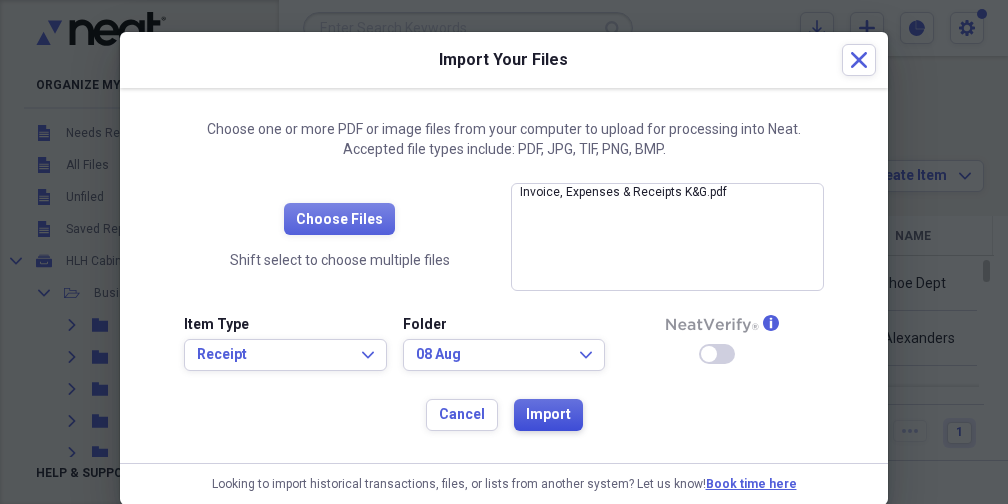 click on "Import" at bounding box center (548, 415) 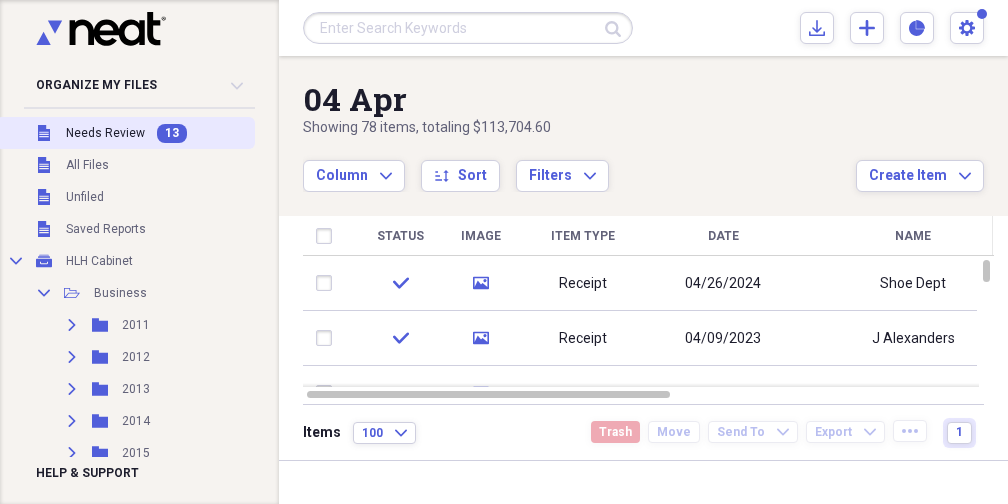 click on "Needs Review" at bounding box center (105, 133) 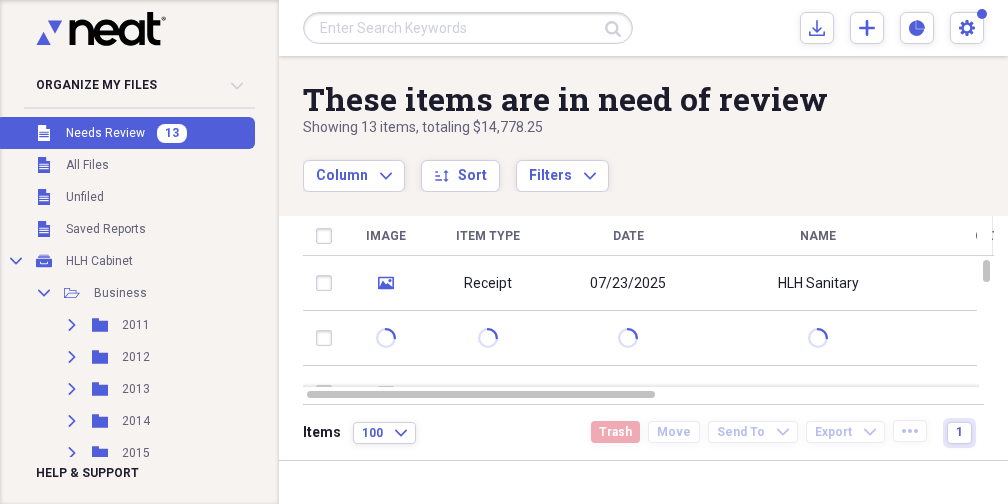 click on "Submit Import Import Add Create Expand Reports Reports Settings Pat Expand" at bounding box center (643, 28) 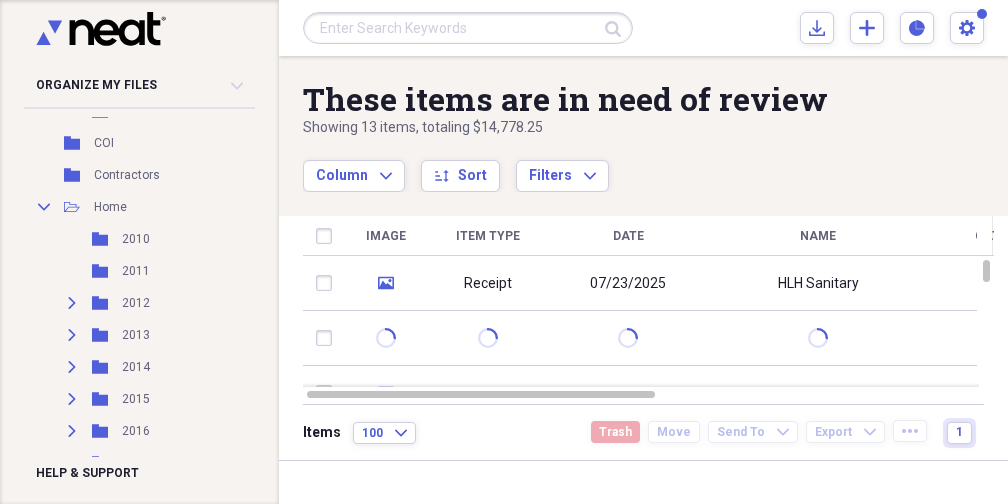 scroll, scrollTop: 0, scrollLeft: 0, axis: both 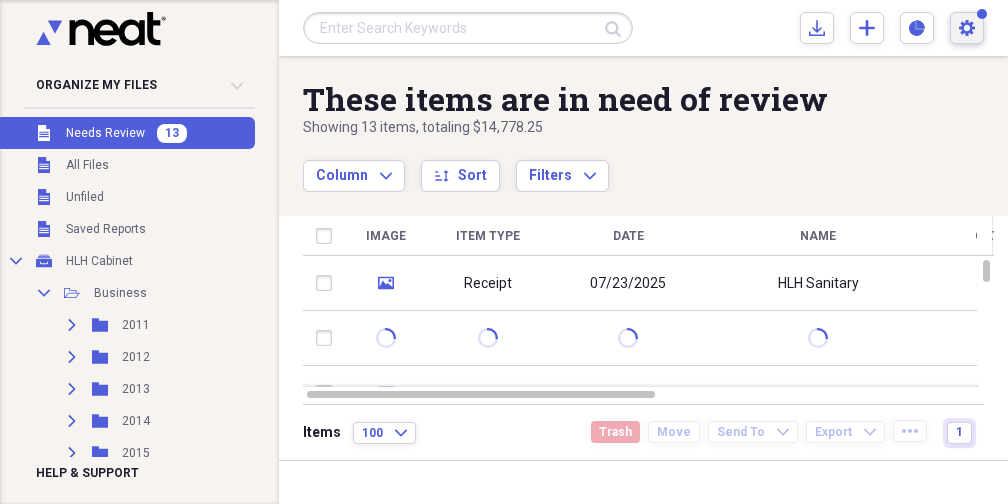 click on "Settings" 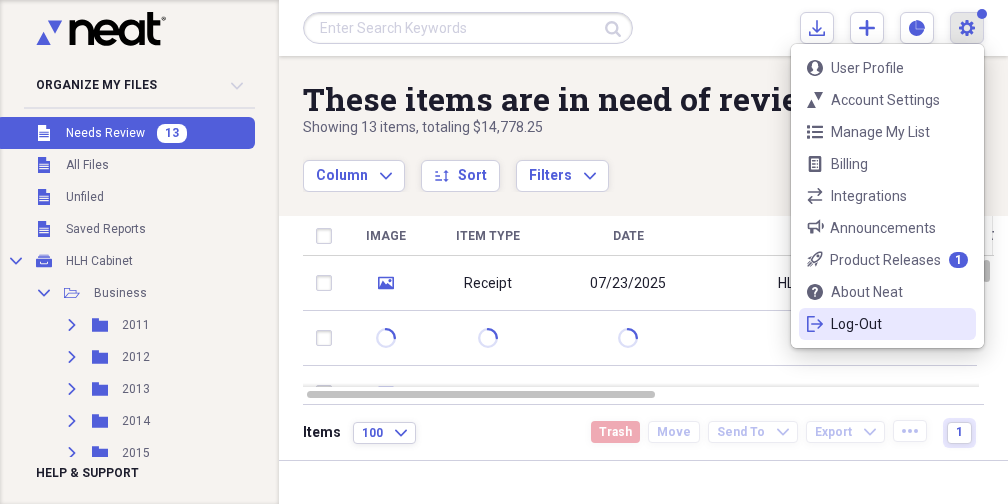 click on "Log-Out" at bounding box center [887, 324] 